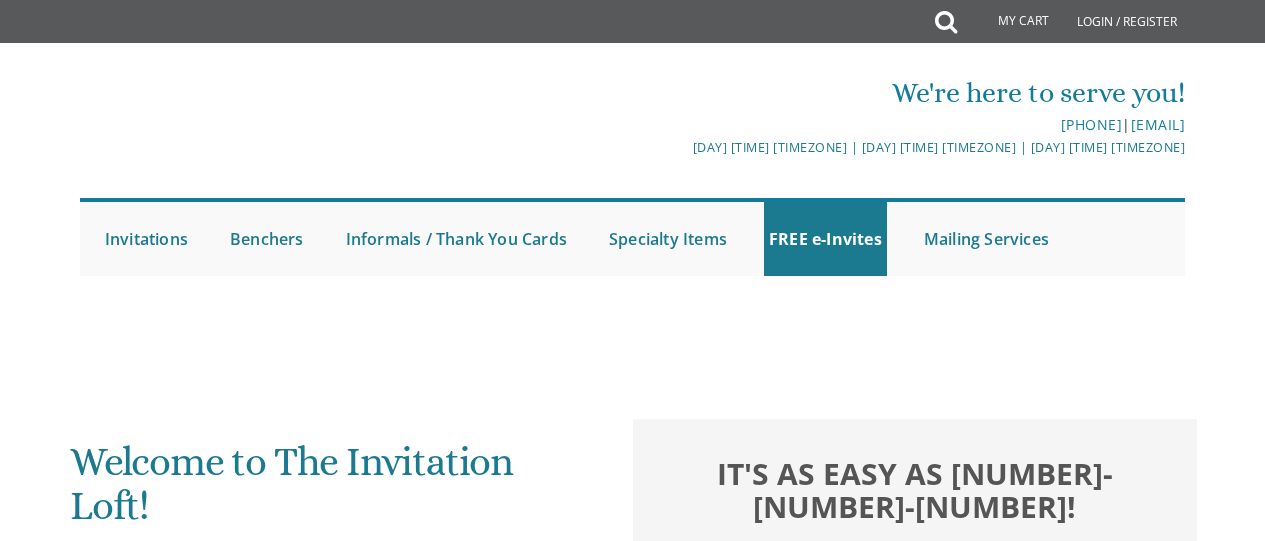 scroll, scrollTop: 98, scrollLeft: 0, axis: vertical 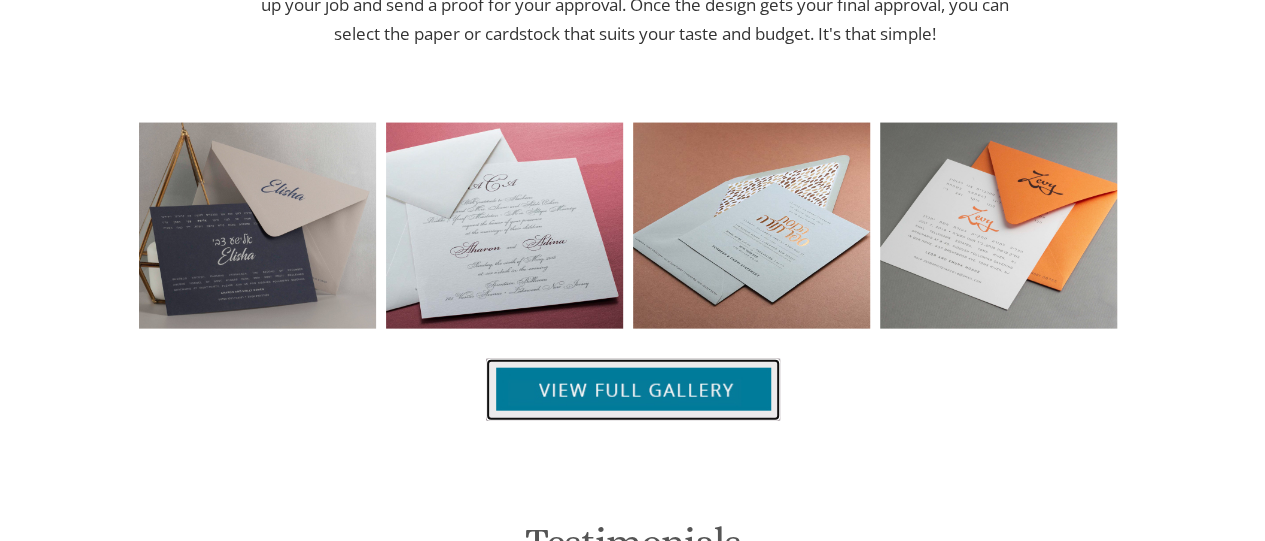 click at bounding box center (633, 390) 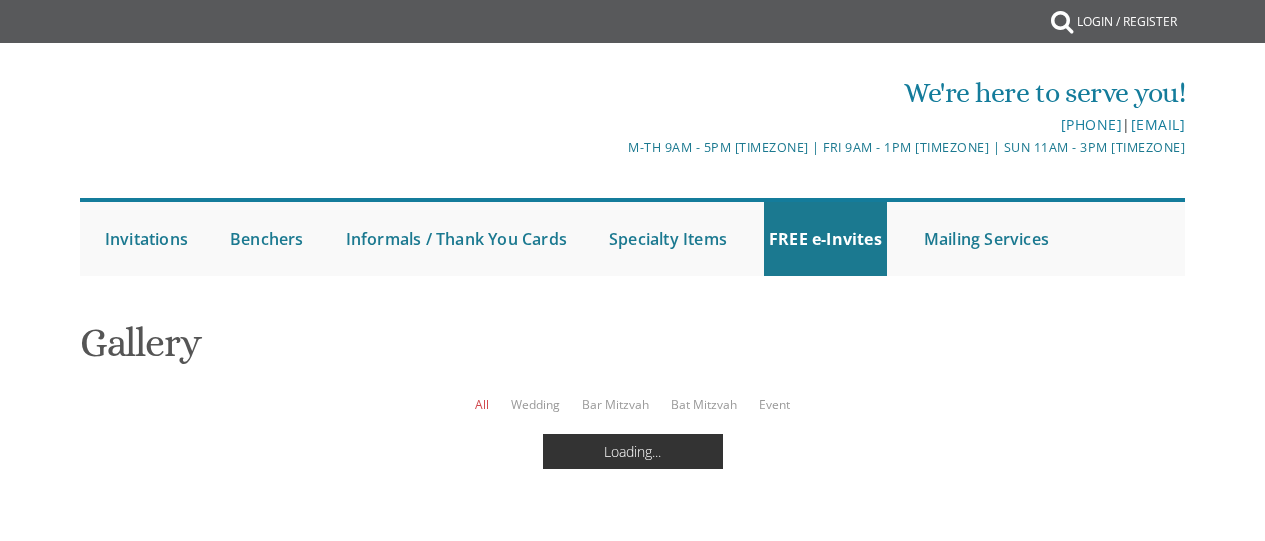 scroll, scrollTop: 0, scrollLeft: 0, axis: both 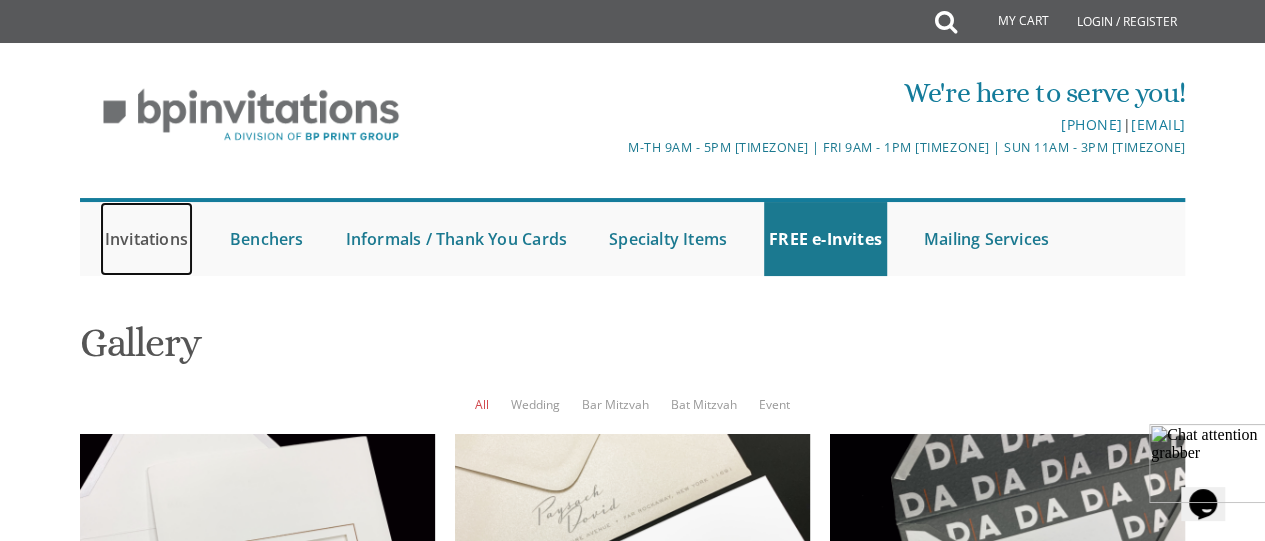 click on "Invitations" at bounding box center (146, 239) 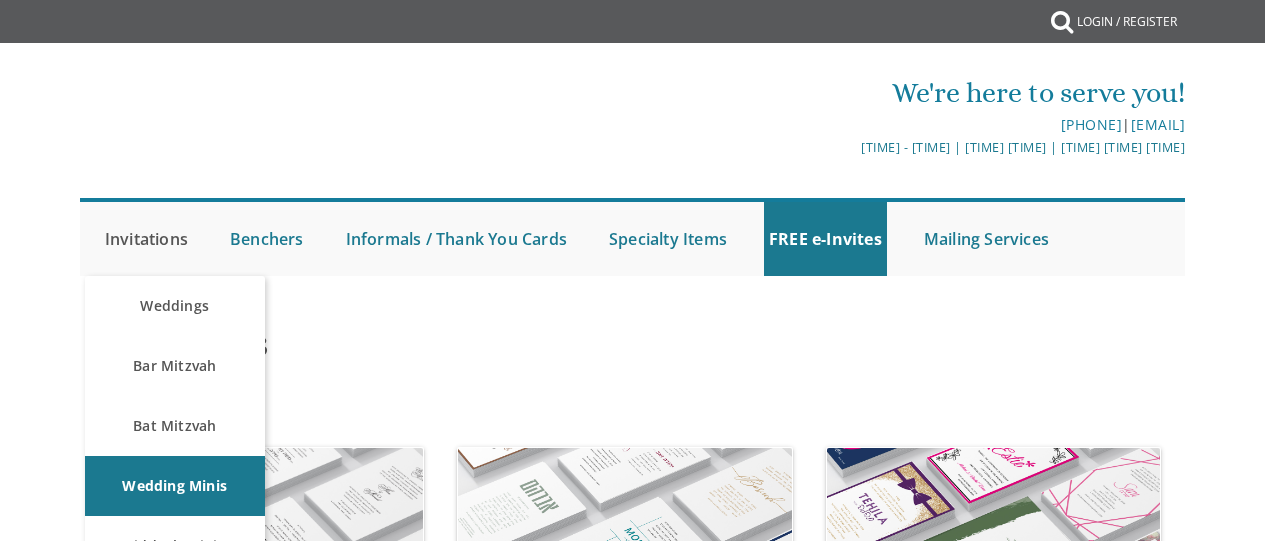 scroll, scrollTop: 0, scrollLeft: 0, axis: both 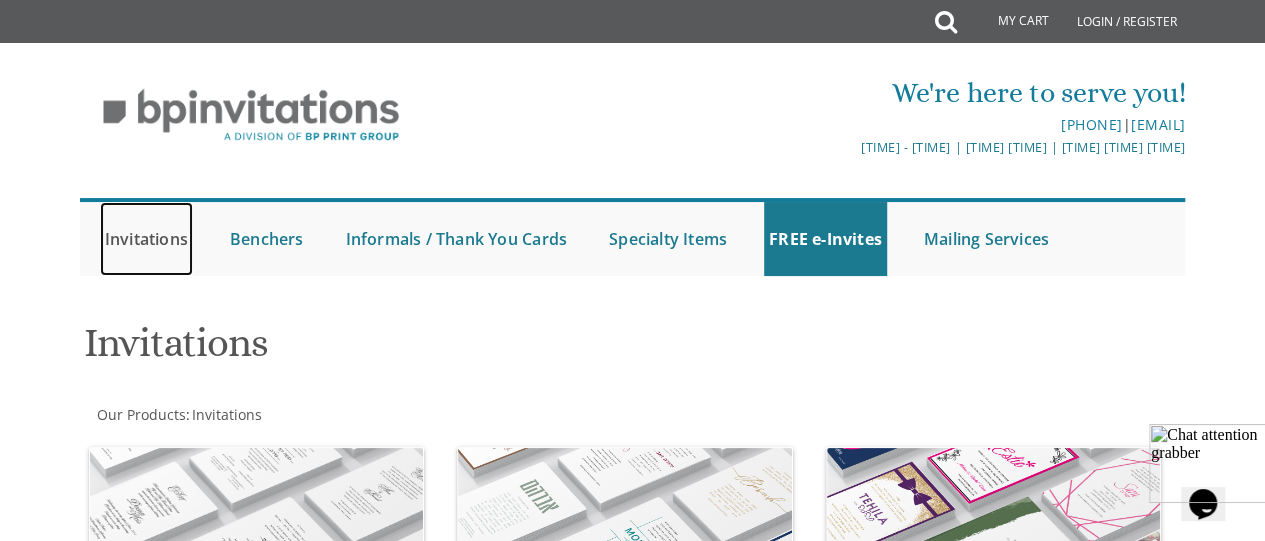 click on "Invitations" at bounding box center (146, 239) 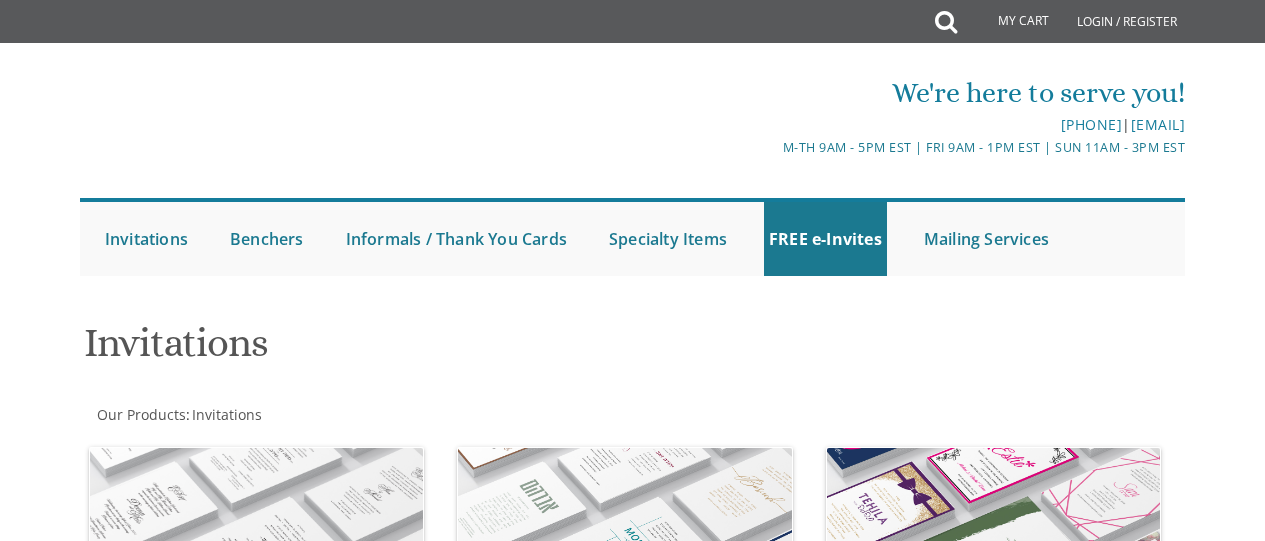 scroll, scrollTop: 0, scrollLeft: 0, axis: both 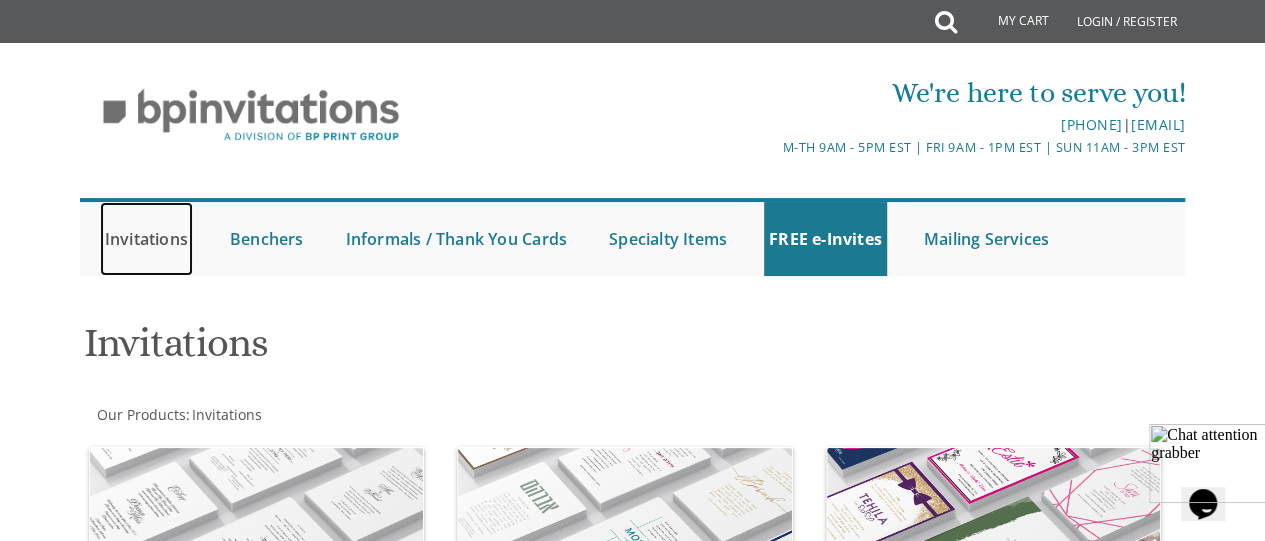 click on "Invitations" at bounding box center (146, 239) 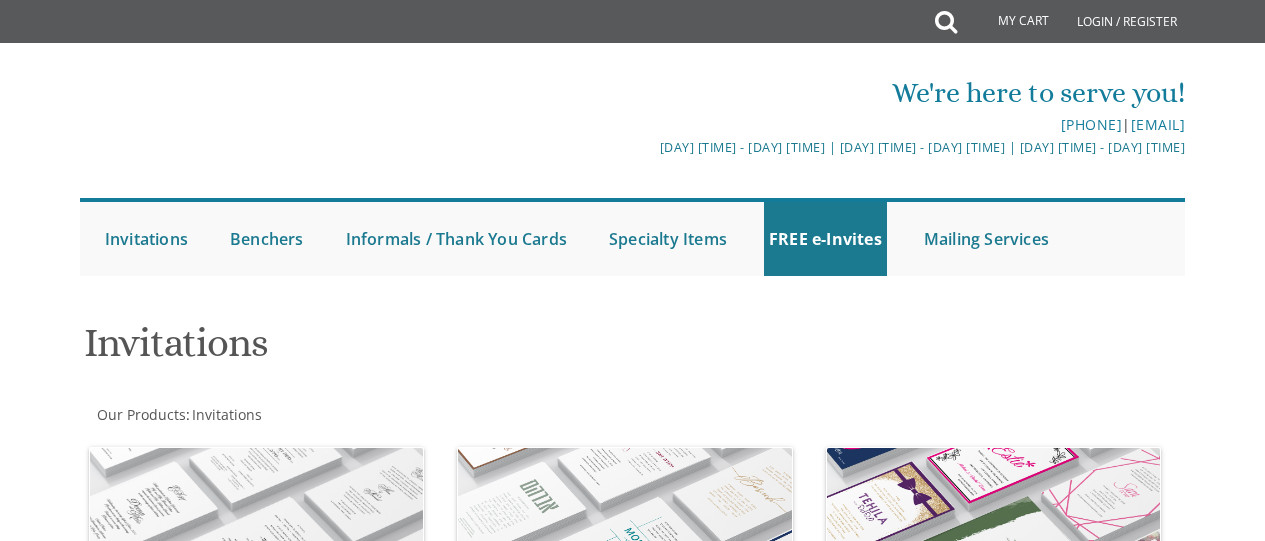 scroll, scrollTop: 0, scrollLeft: 0, axis: both 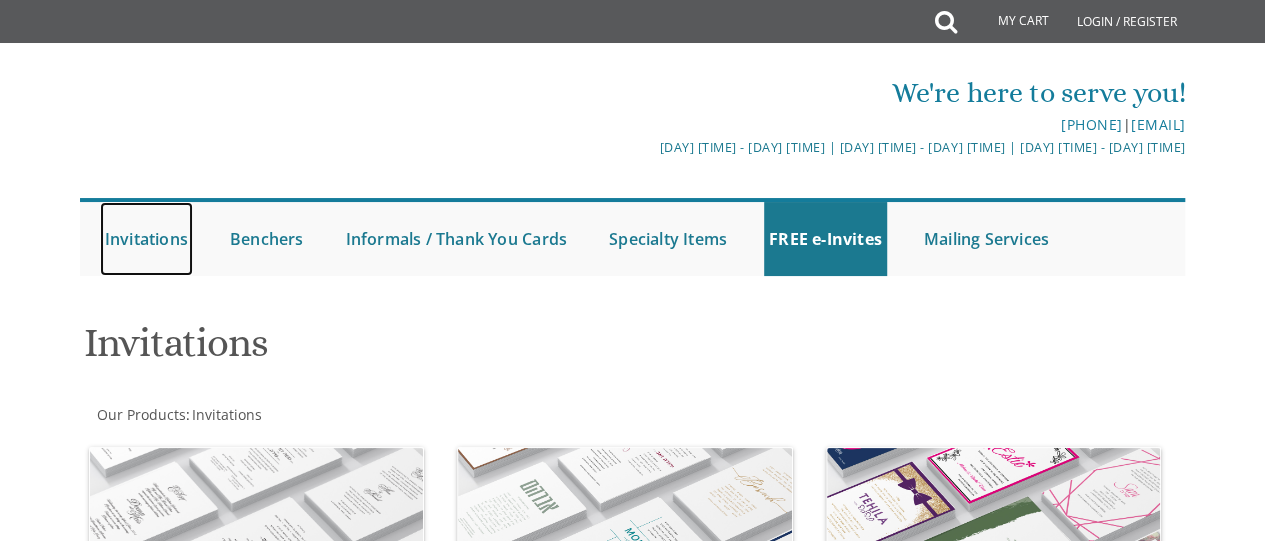 click on "Invitations" at bounding box center (146, 239) 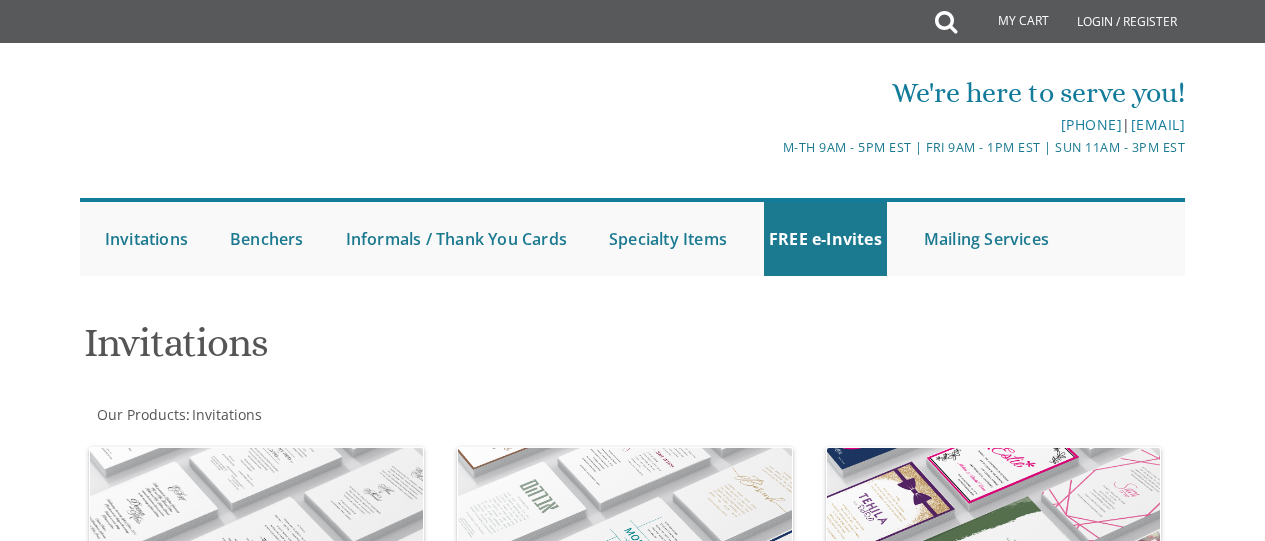 scroll, scrollTop: 0, scrollLeft: 0, axis: both 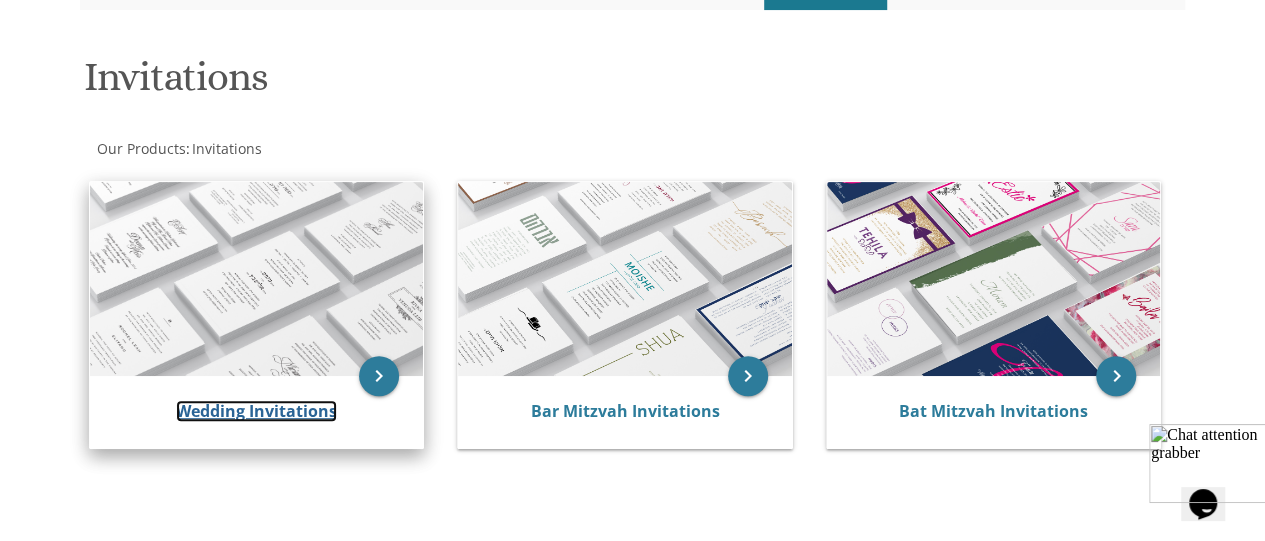 click on "Wedding Invitations" at bounding box center [256, 411] 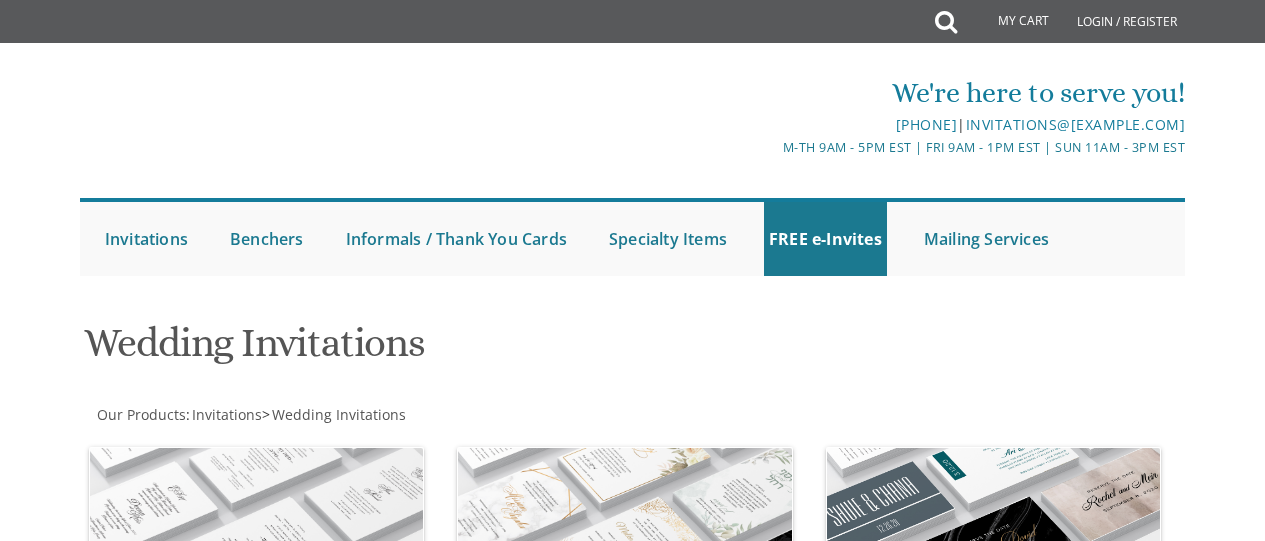 scroll, scrollTop: 0, scrollLeft: 0, axis: both 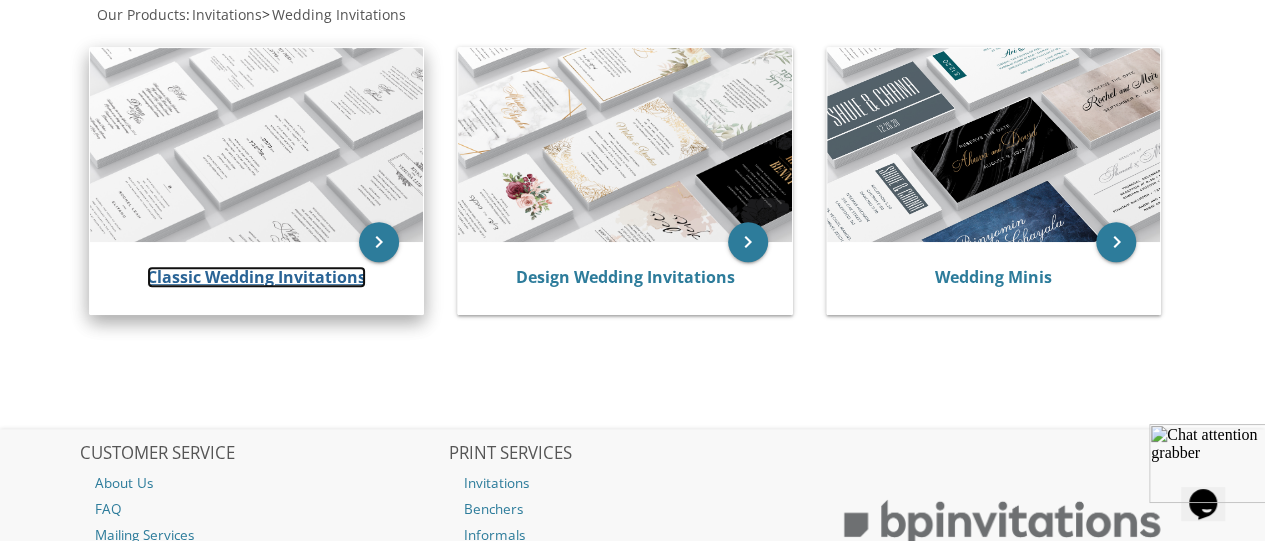 click on "Classic Wedding Invitations" at bounding box center [256, 277] 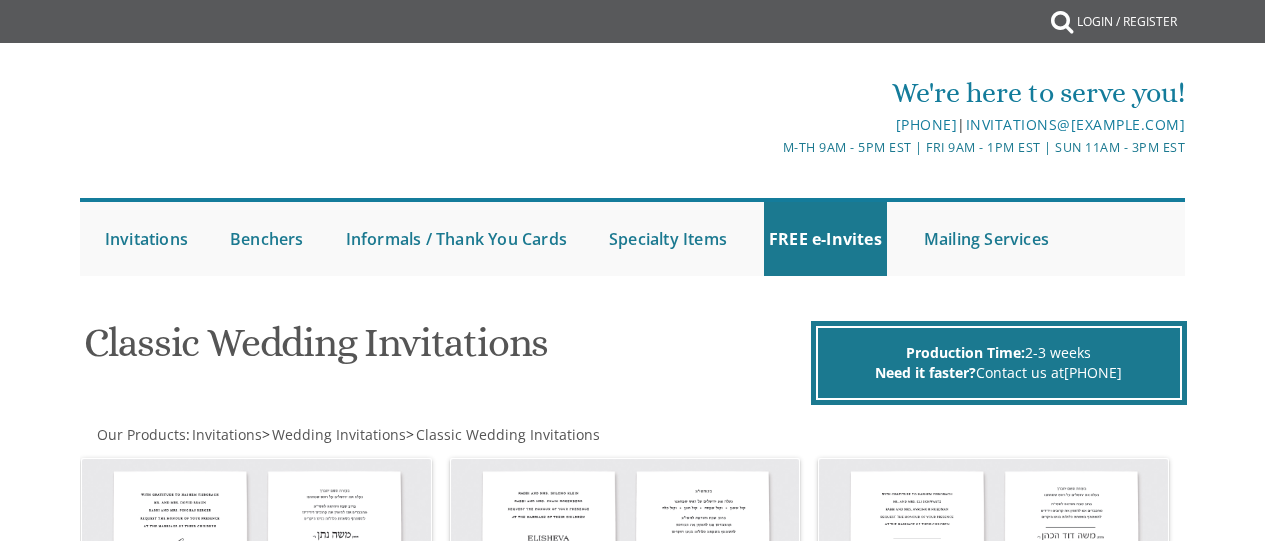 scroll, scrollTop: 0, scrollLeft: 0, axis: both 